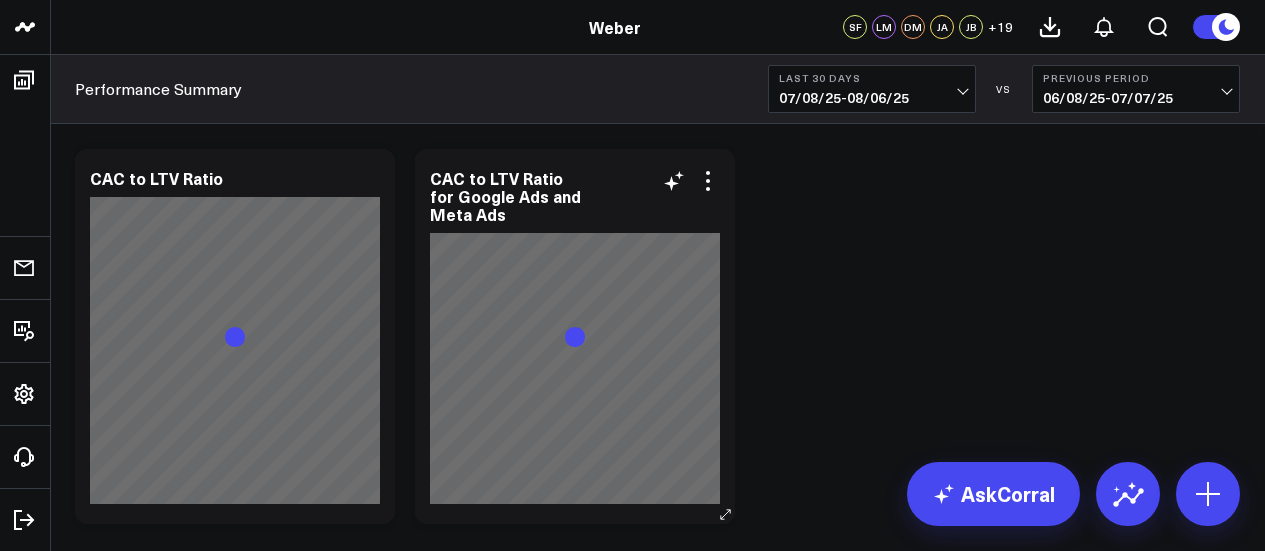 scroll, scrollTop: 0, scrollLeft: 0, axis: both 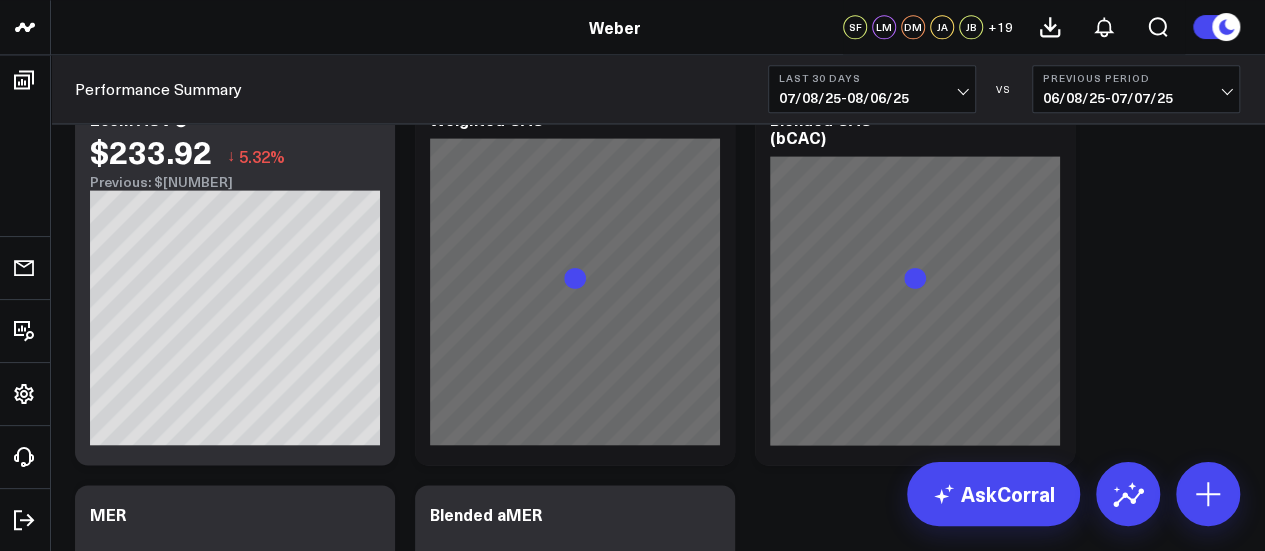 click on "07/08/25  -  08/06/25" at bounding box center [872, 98] 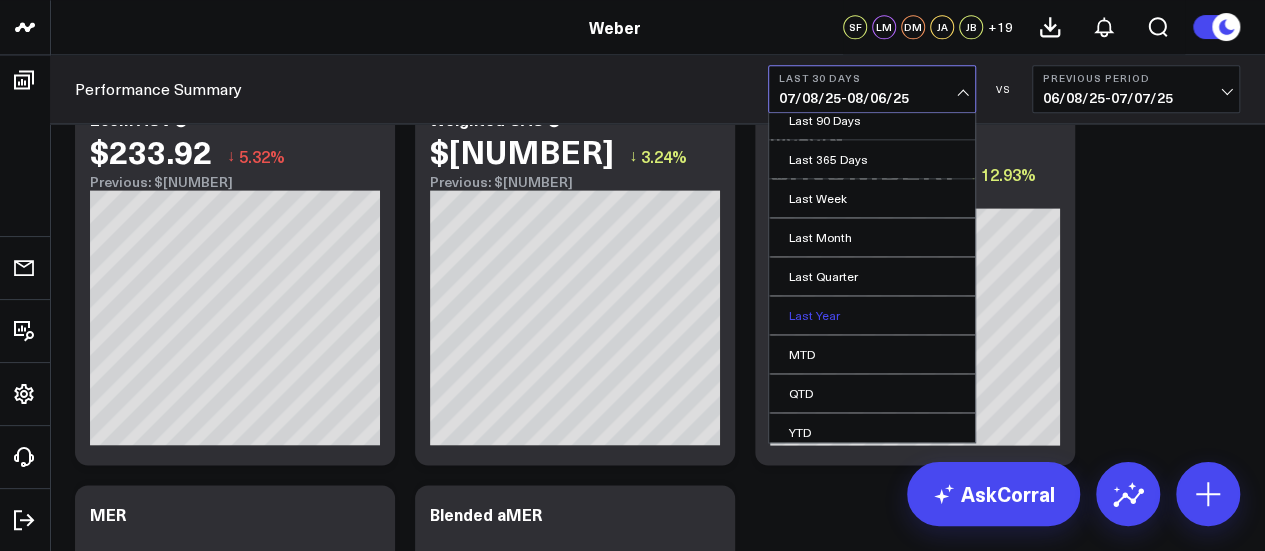 scroll, scrollTop: 210, scrollLeft: 0, axis: vertical 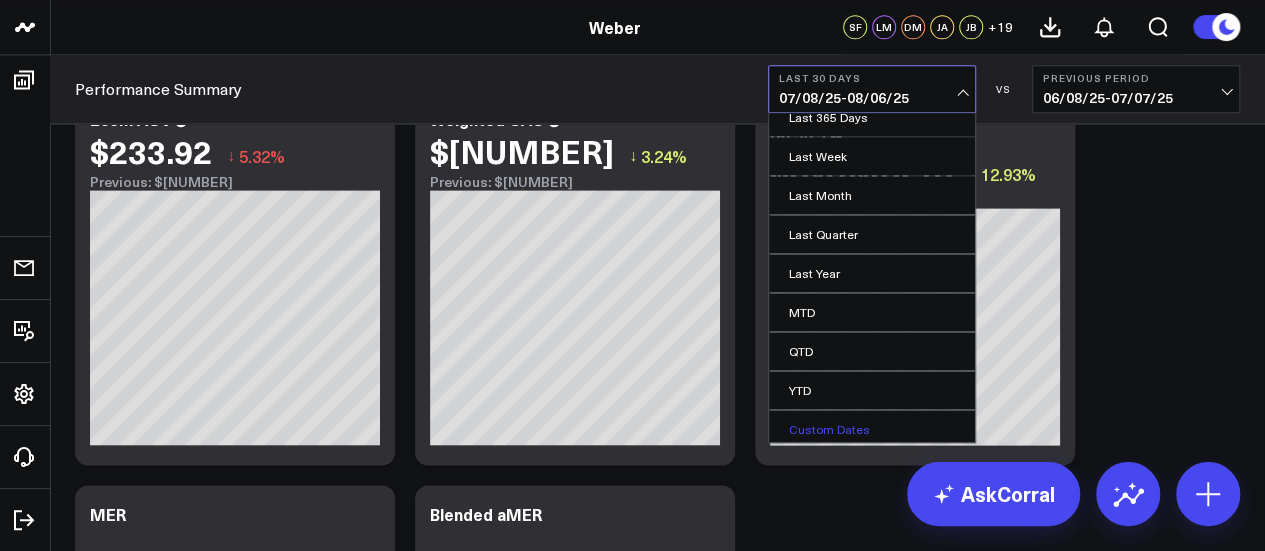 click on "Custom Dates" at bounding box center (872, 429) 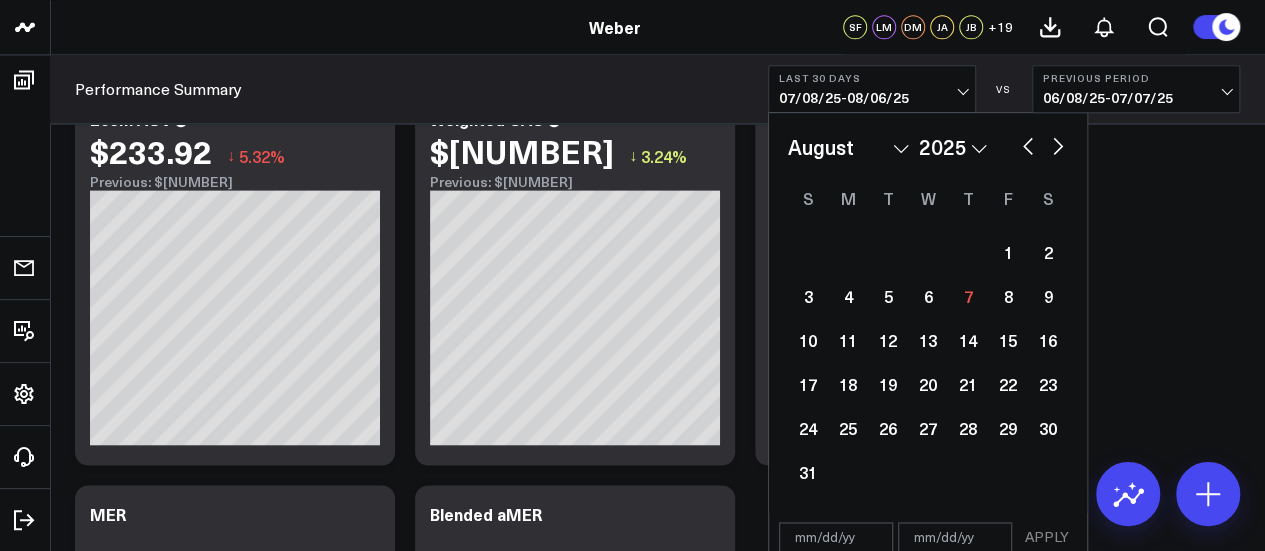 click at bounding box center [1028, 144] 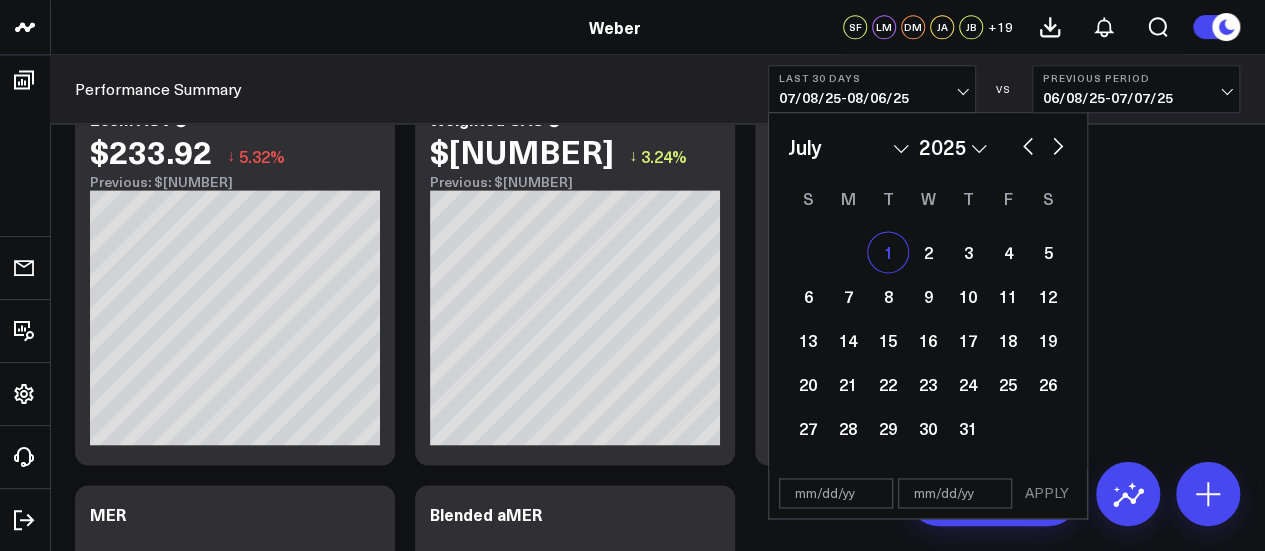 click on "1" at bounding box center (888, 252) 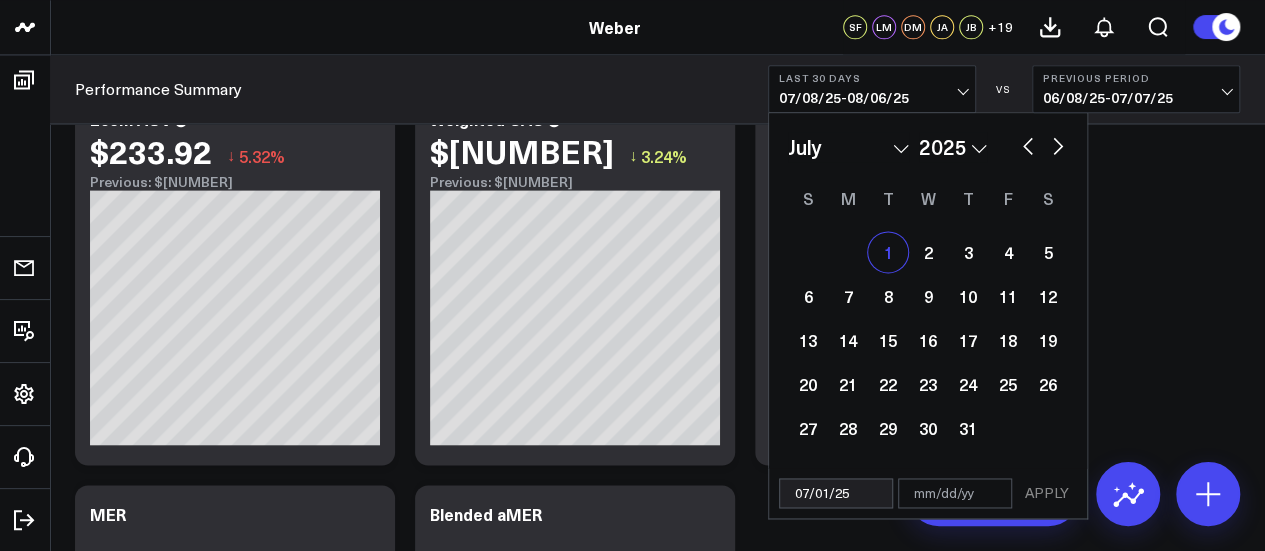 select on "6" 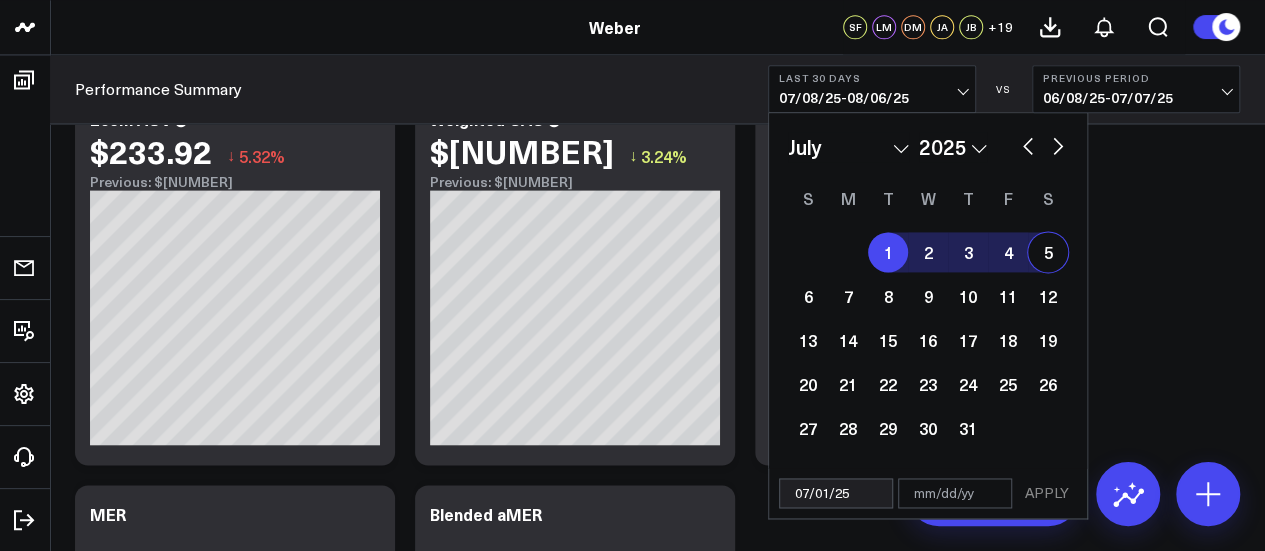 click at bounding box center (1058, 144) 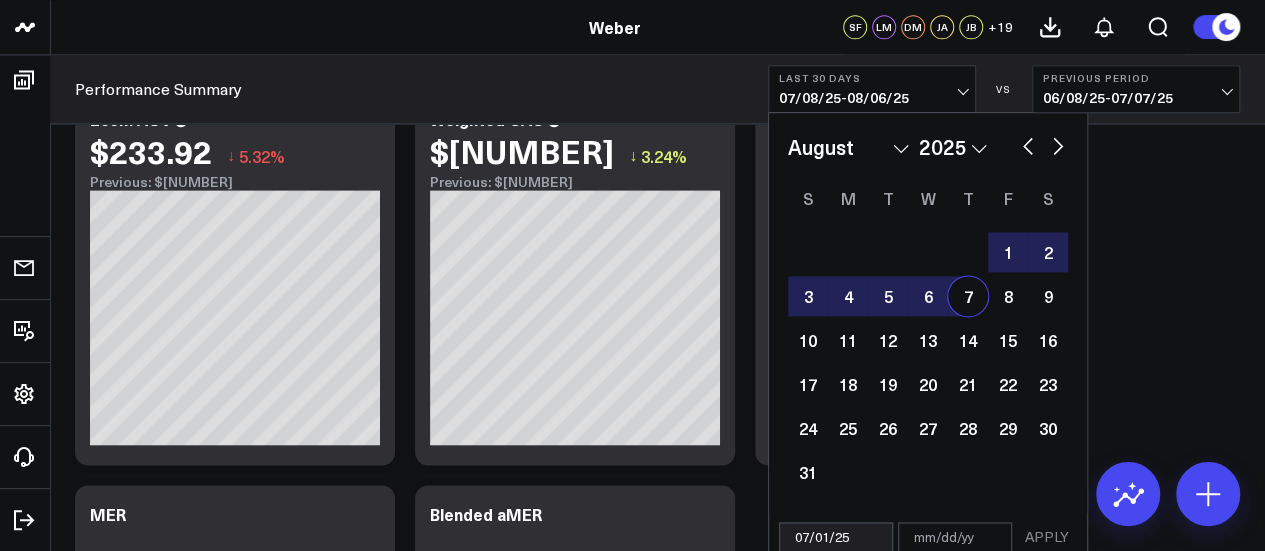 click on "7" at bounding box center (968, 296) 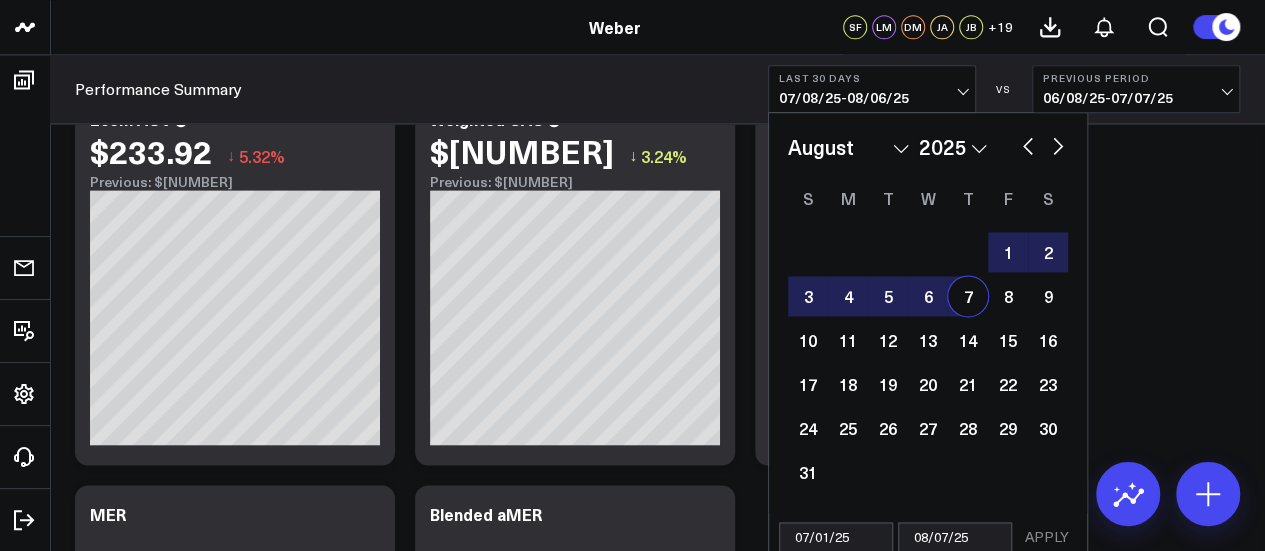 select on "7" 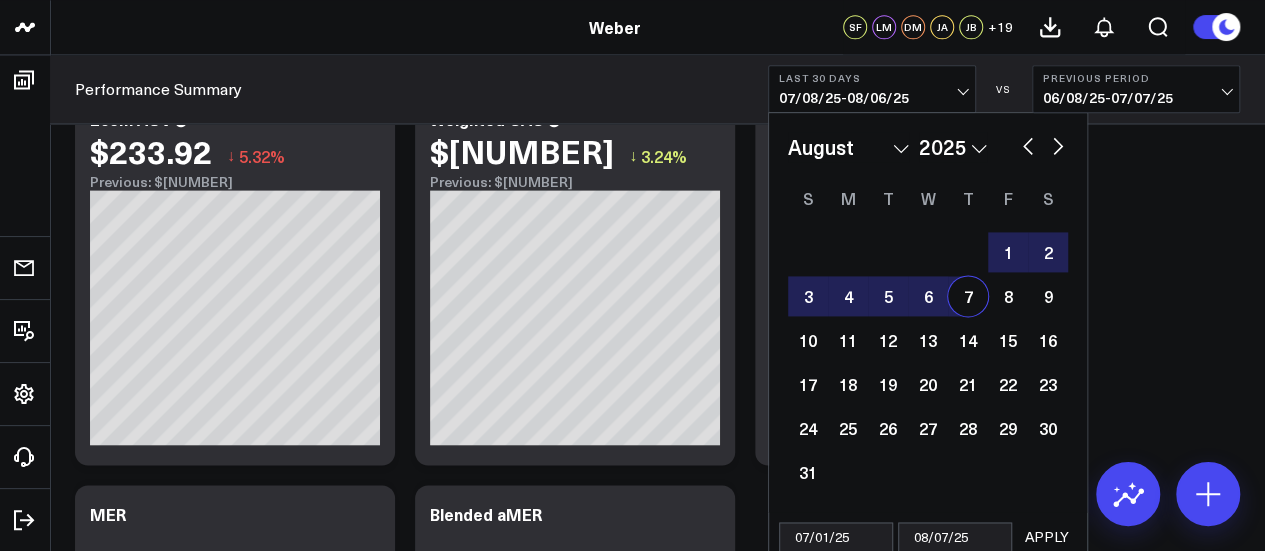 click on "APPLY" at bounding box center (1047, 537) 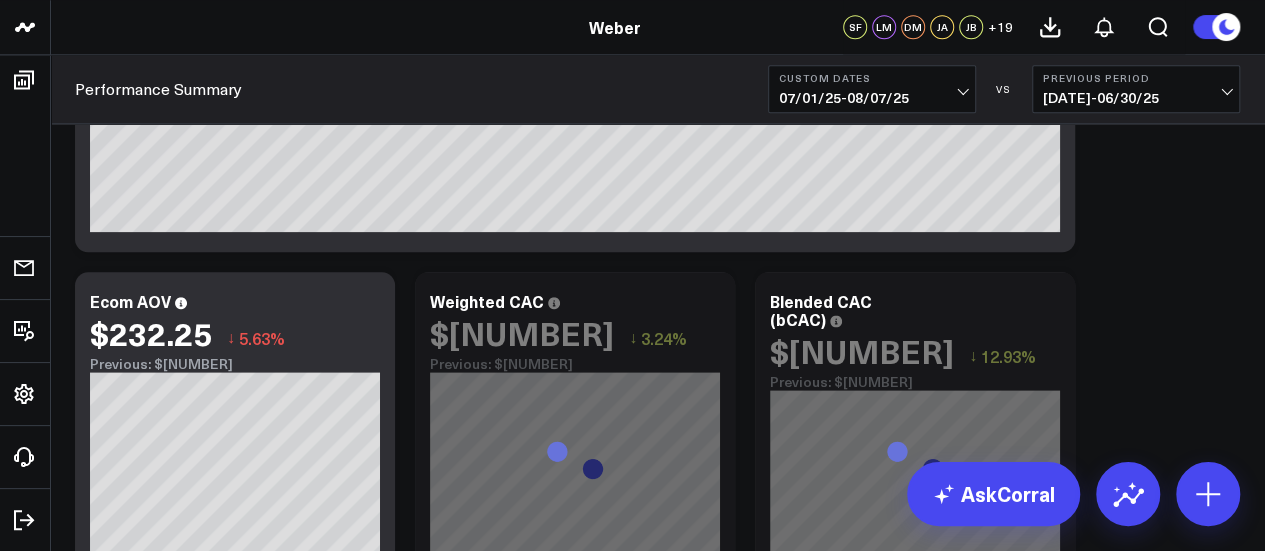 scroll, scrollTop: 1100, scrollLeft: 0, axis: vertical 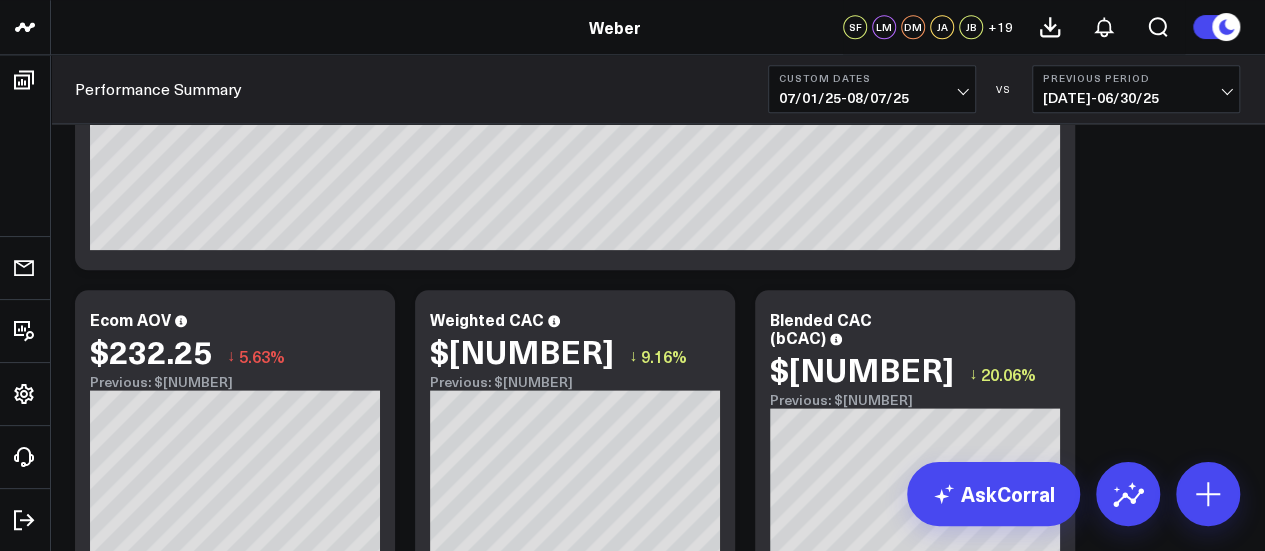 click on "Previous Period" at bounding box center [1136, 78] 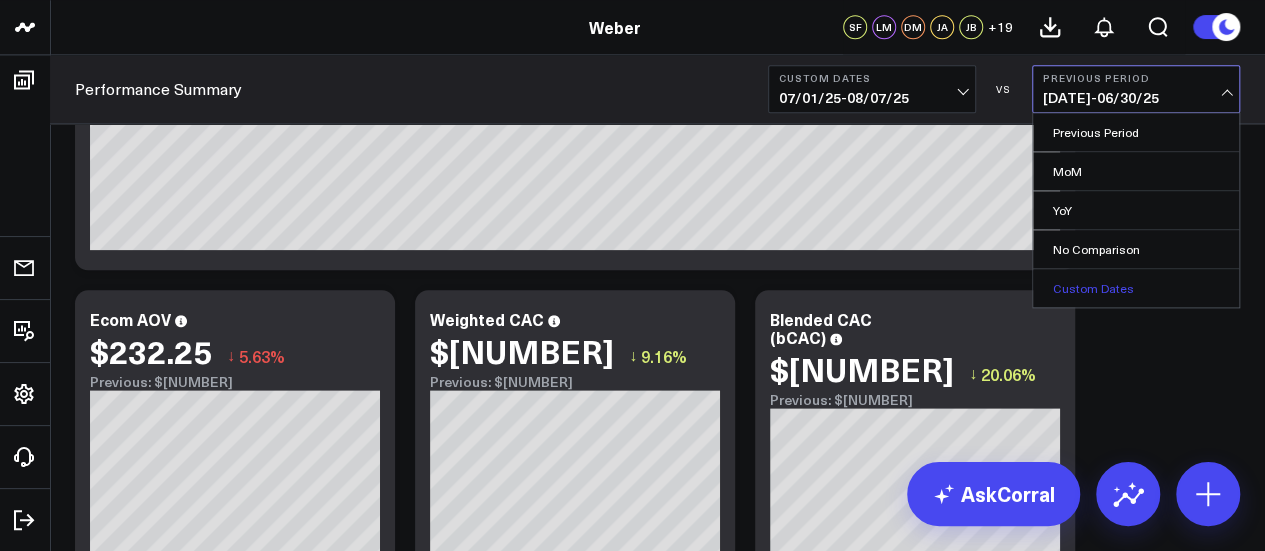 click on "Custom Dates" at bounding box center (1136, 288) 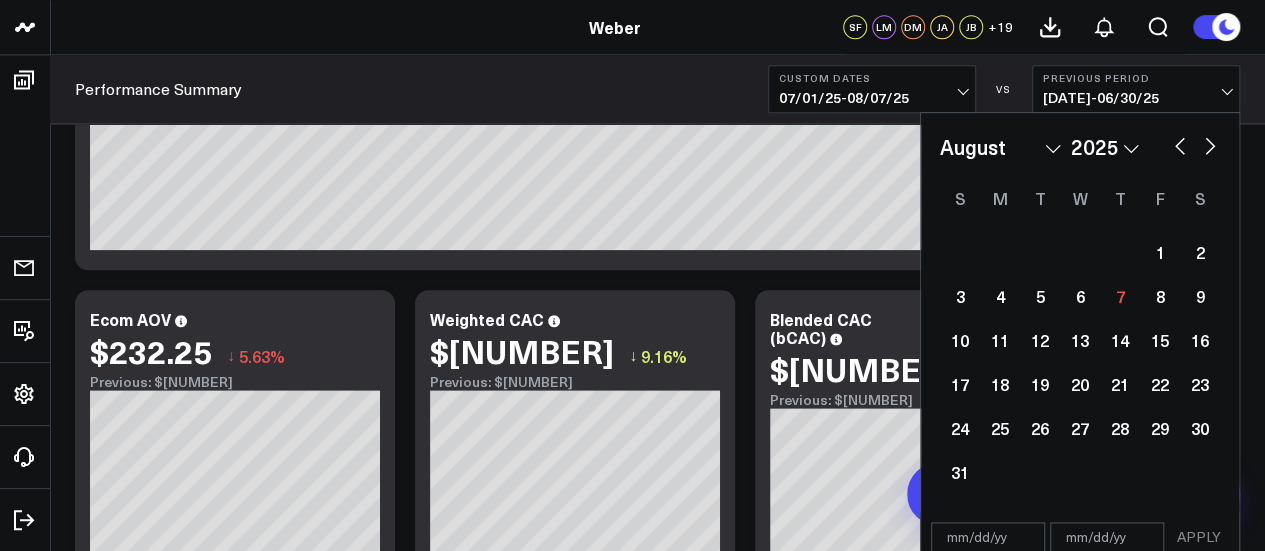 click on "2026 2025 2024 2023 2022 2021 2020 2019 2018 2017 2016 2015 2014 2013 2012 2011 2010 2009 2008 2007 2006 2005 2004 2003 2002 2001 2000" at bounding box center [1105, 147] 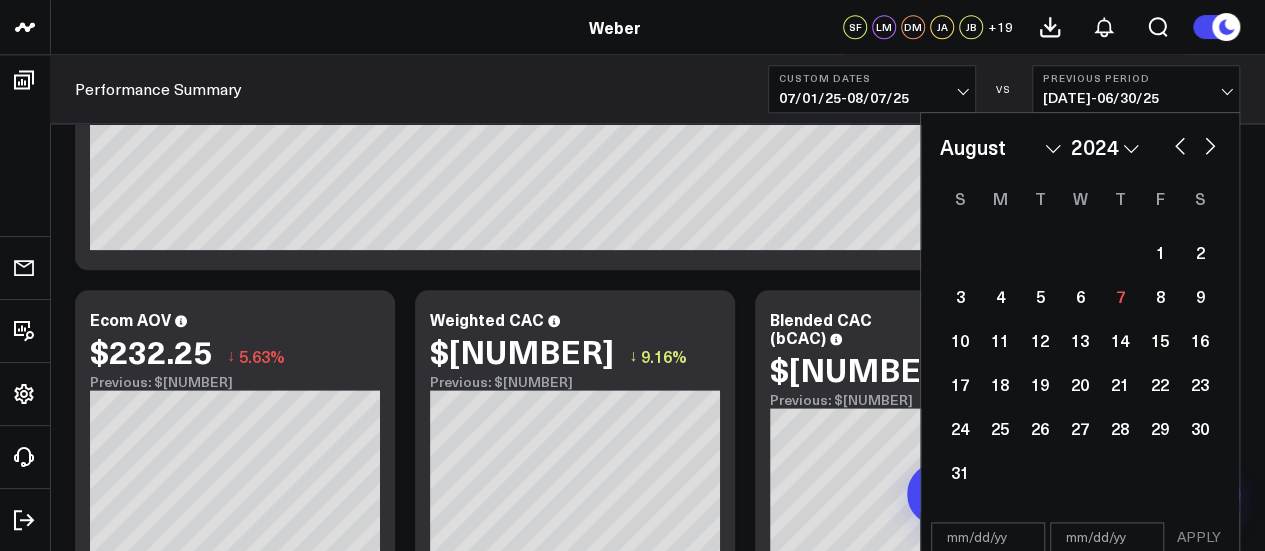 select on "7" 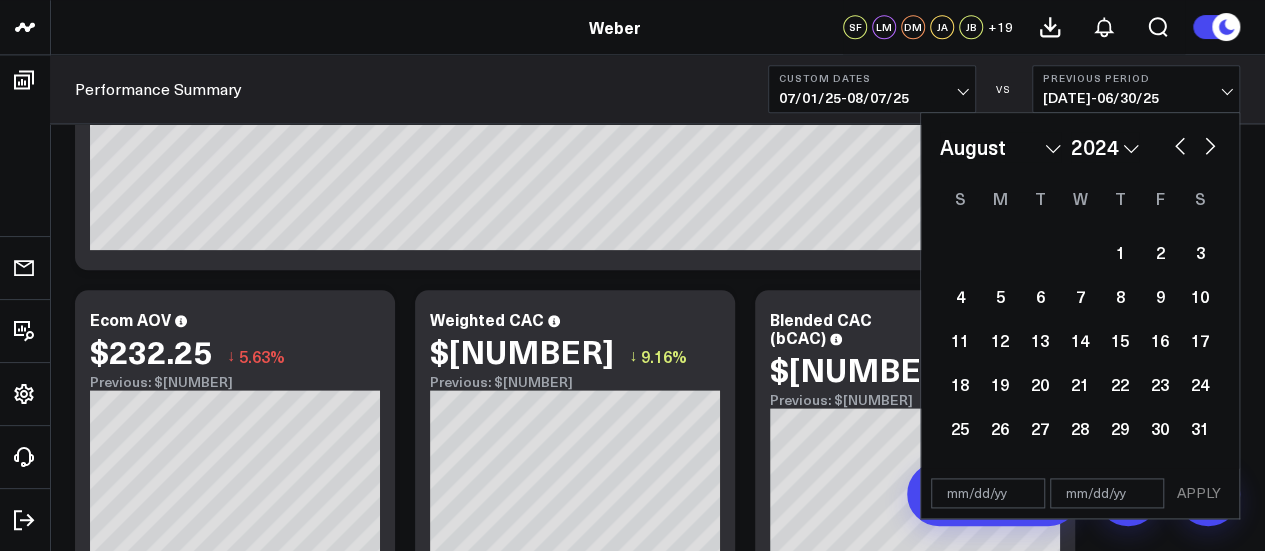 click on "January February March April May June July August September October November December" at bounding box center [1000, 147] 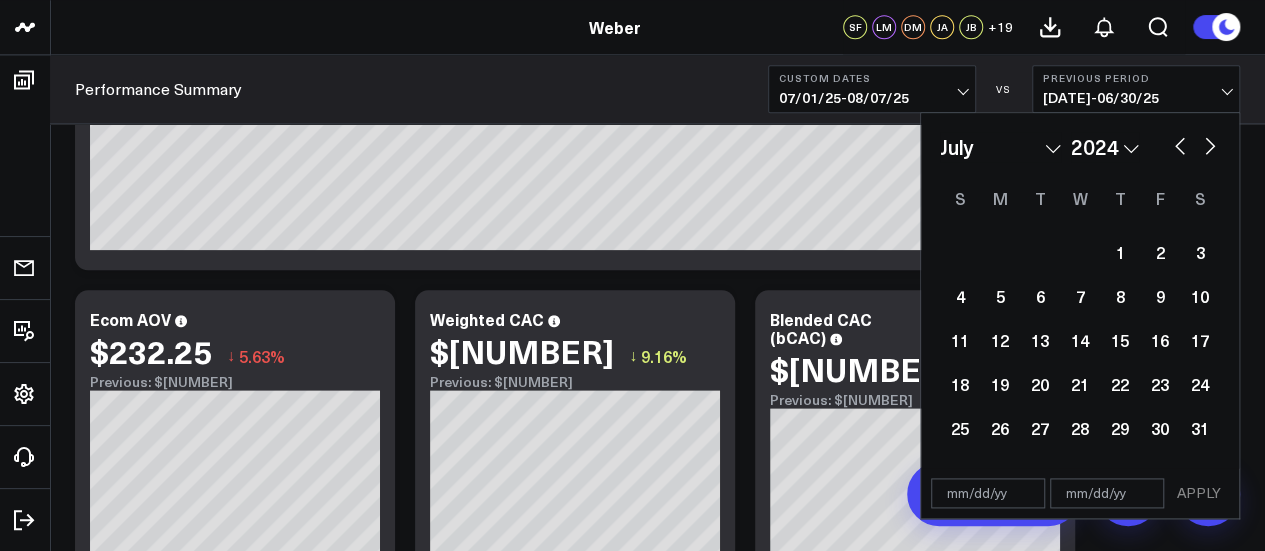 select on "6" 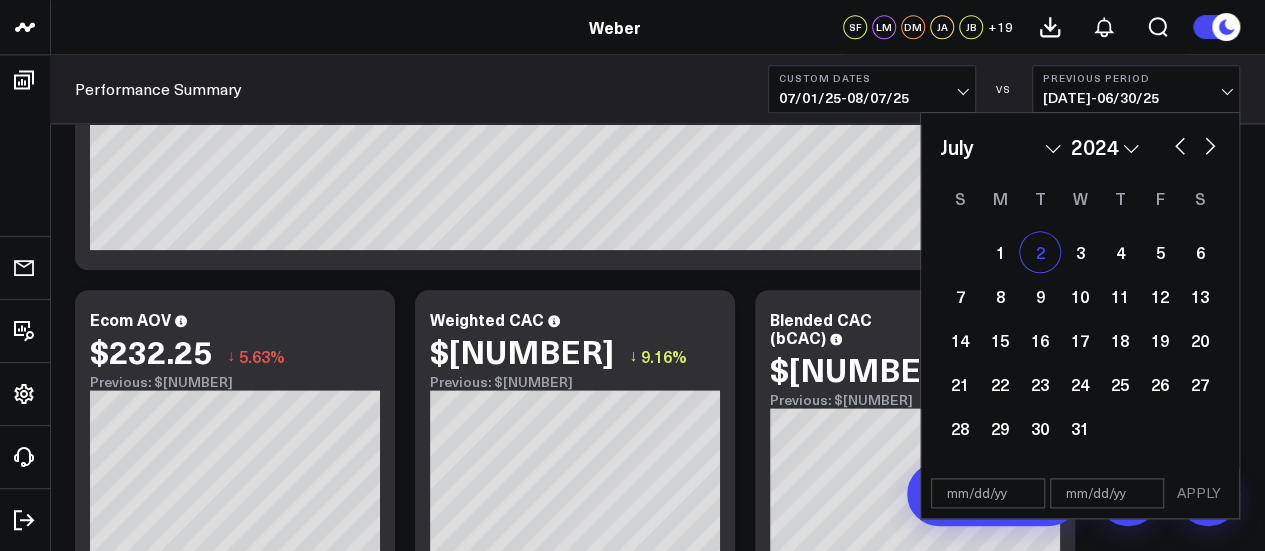 click on "2" at bounding box center [1040, 252] 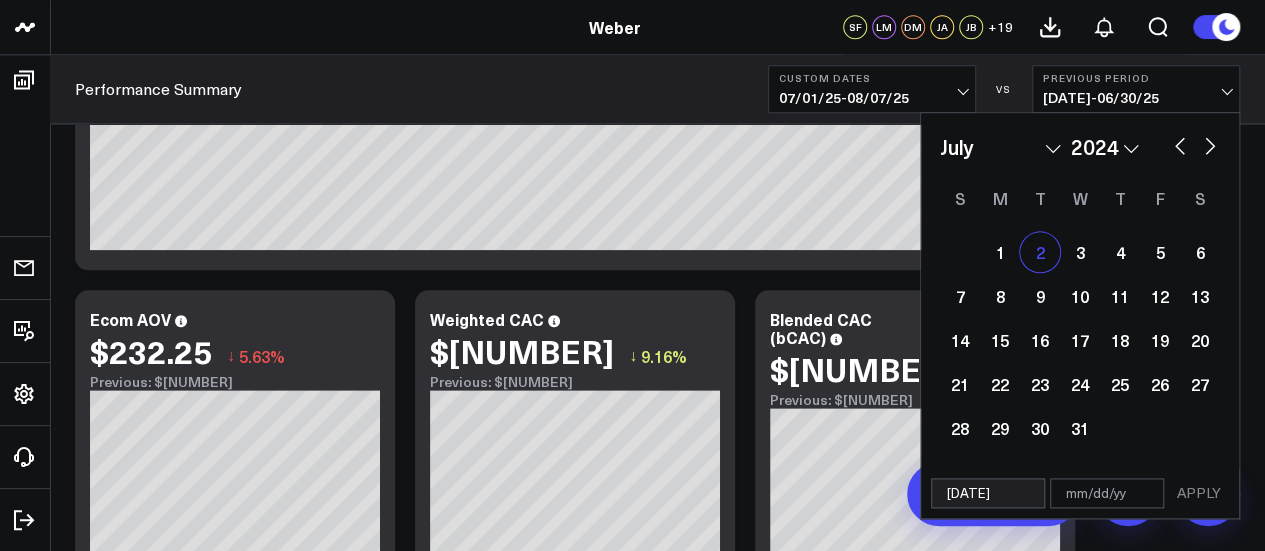 select on "6" 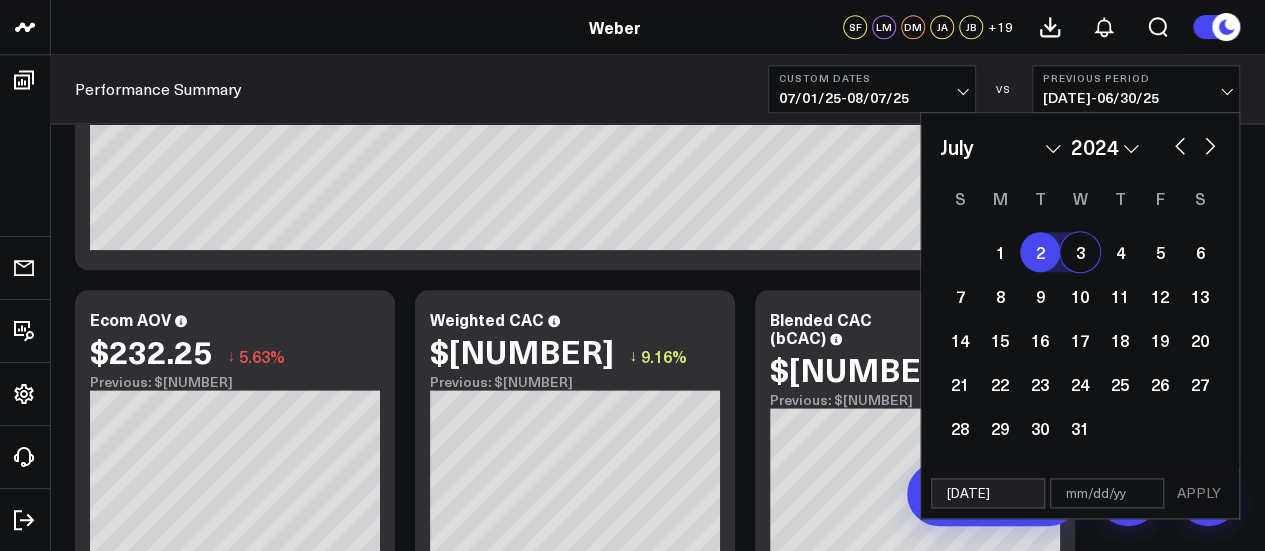 click at bounding box center [1210, 144] 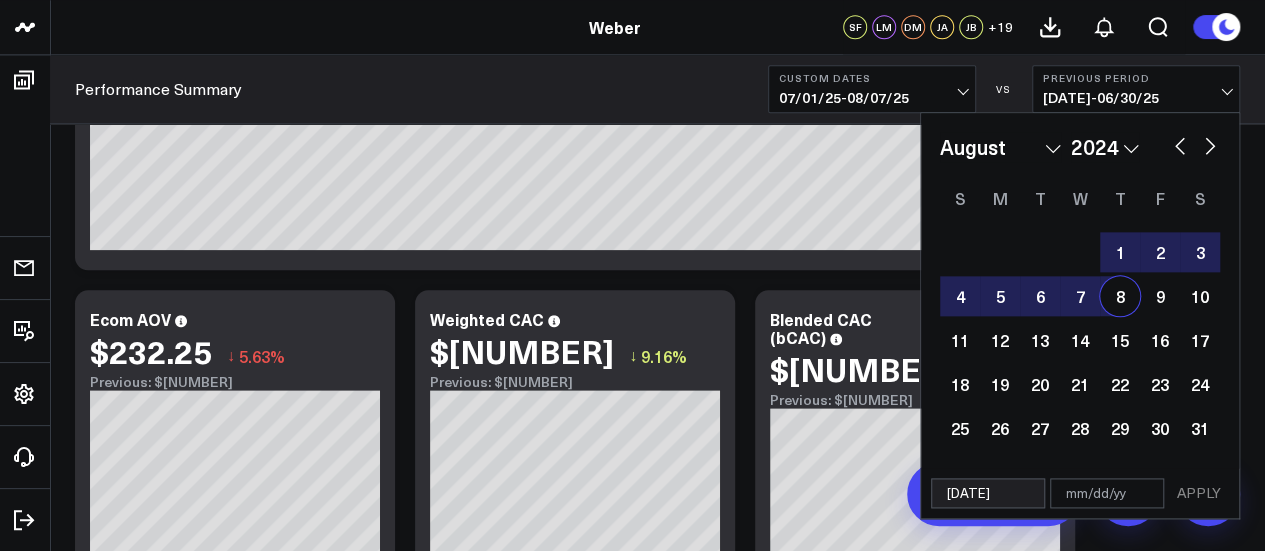 click on "8" at bounding box center (1120, 296) 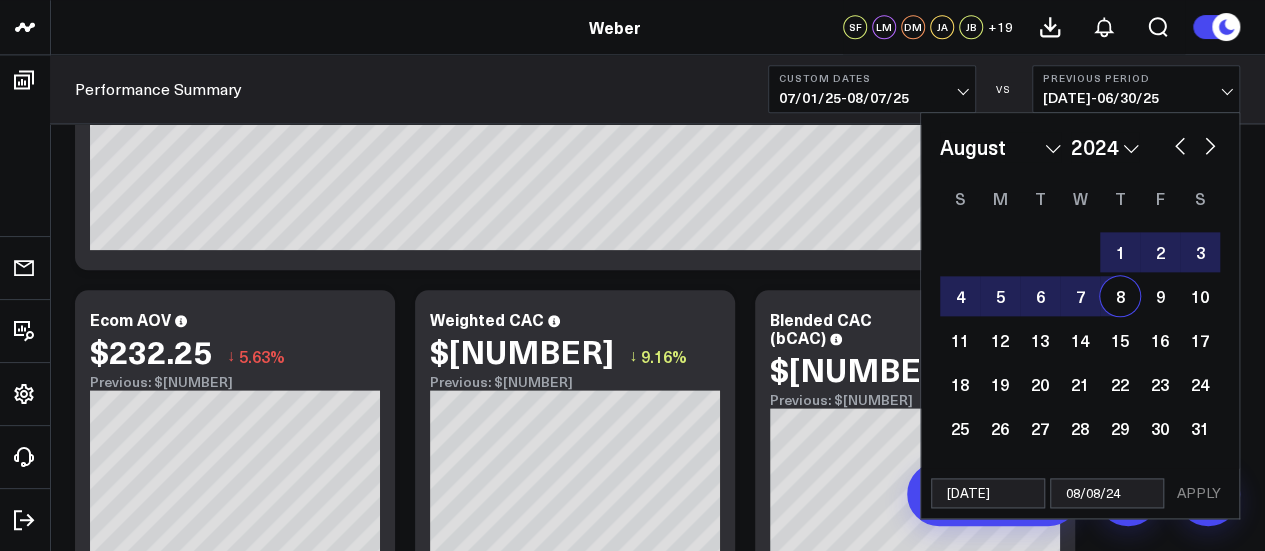 select on "7" 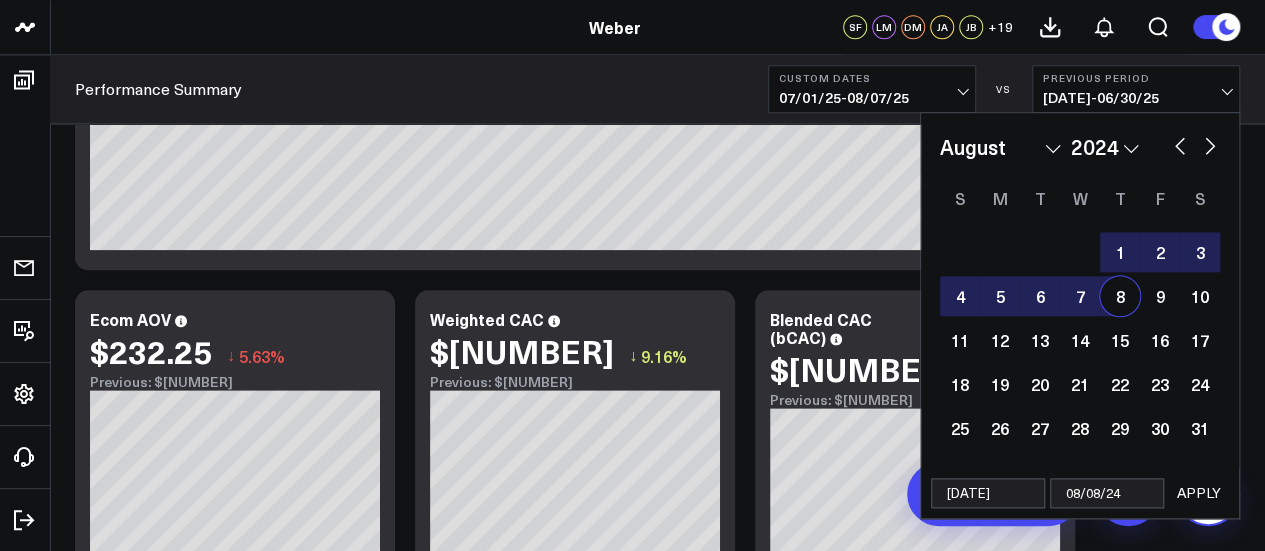 click on "APPLY" at bounding box center [1199, 493] 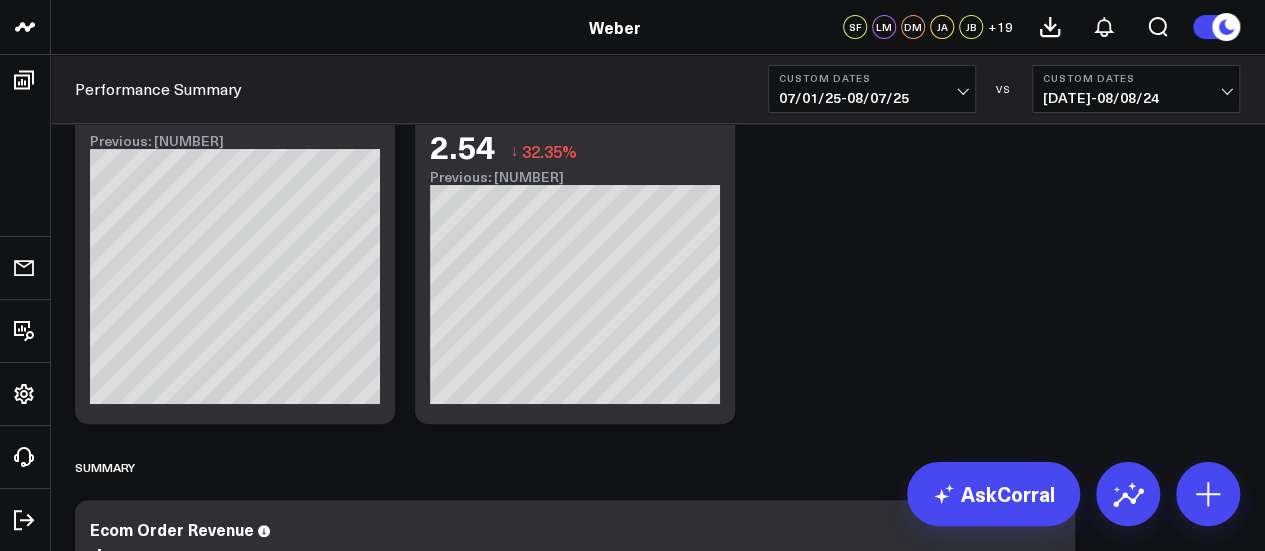 scroll, scrollTop: 0, scrollLeft: 0, axis: both 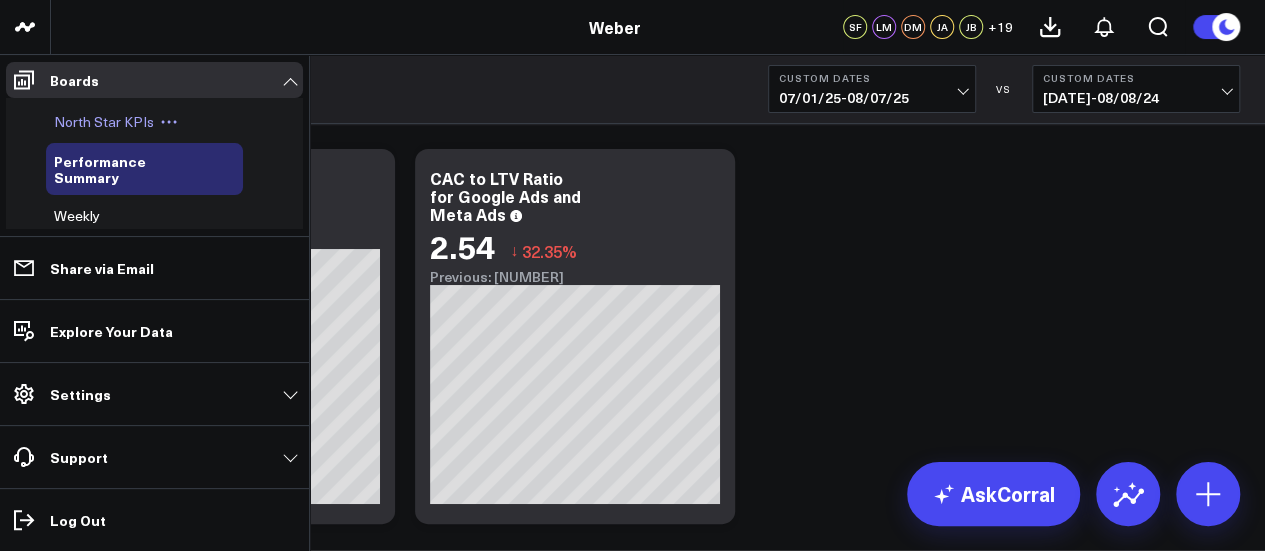 click on "North Star KPIs" at bounding box center [104, 121] 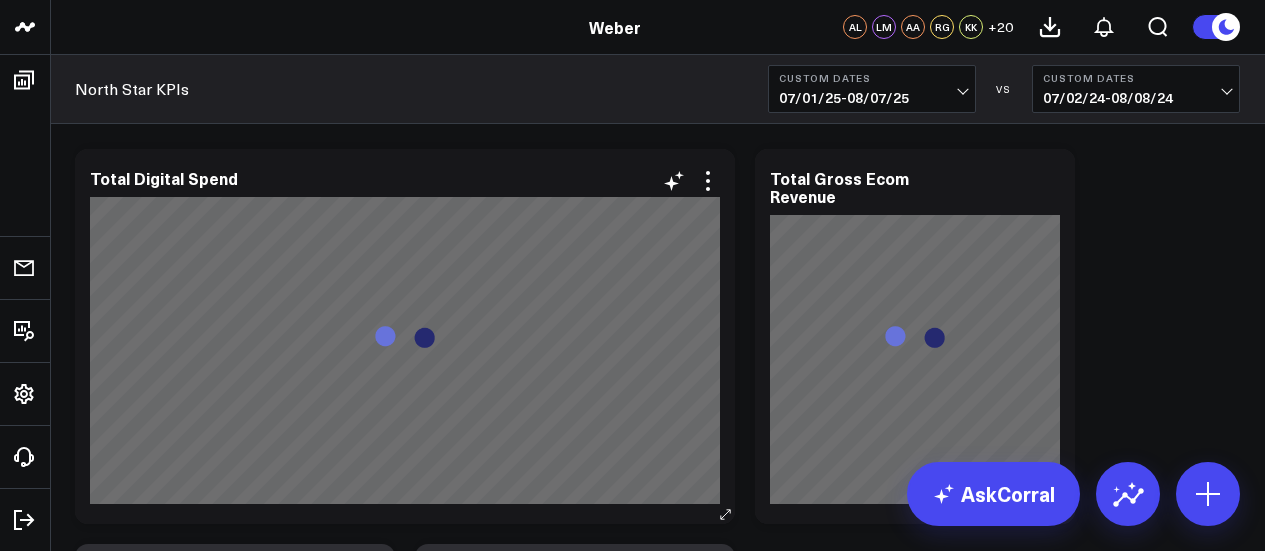 scroll, scrollTop: 0, scrollLeft: 0, axis: both 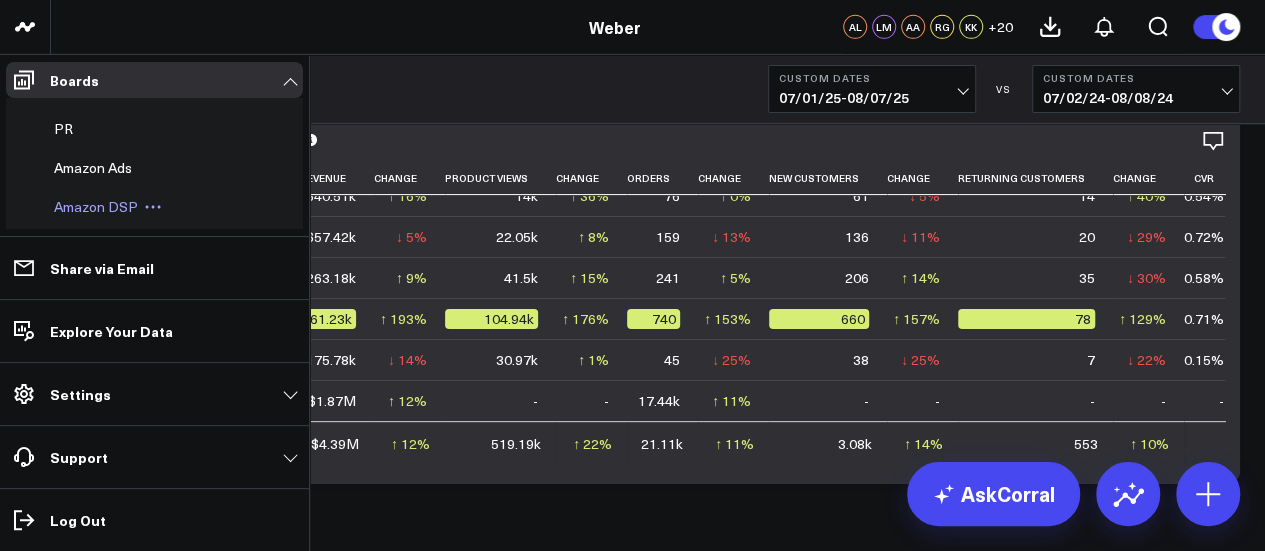 click on "Amazon DSP" at bounding box center [96, 206] 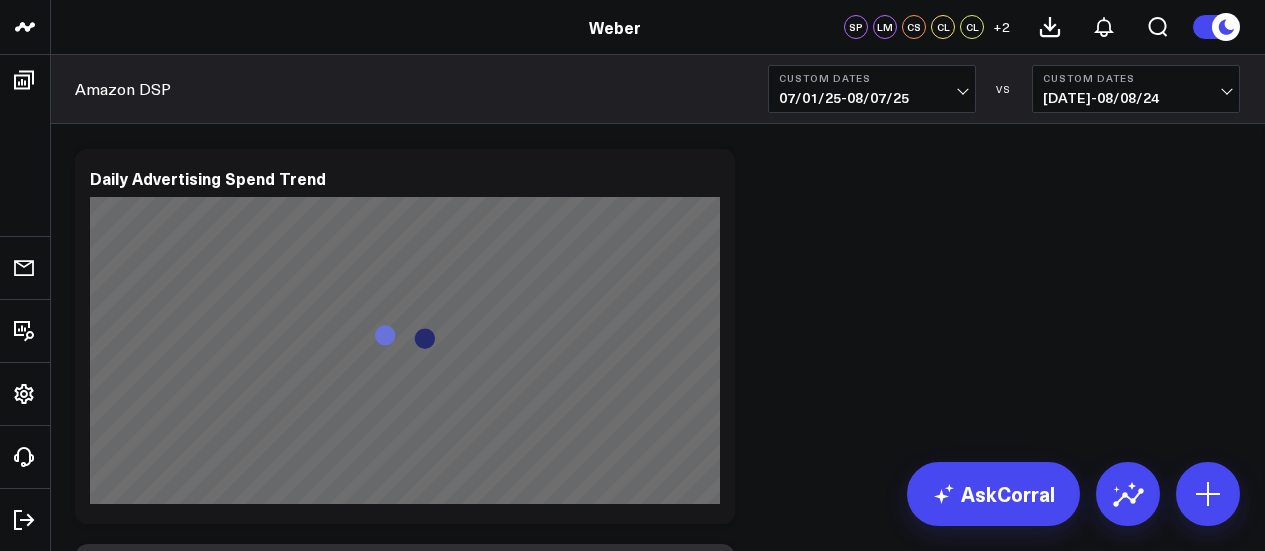 scroll, scrollTop: 0, scrollLeft: 0, axis: both 